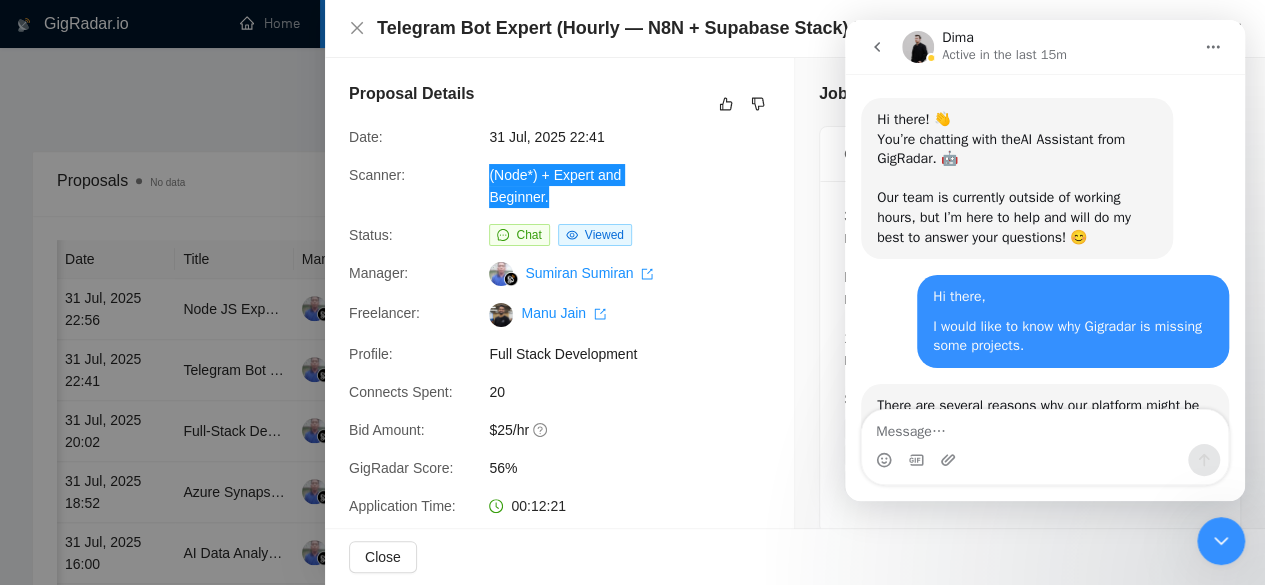 scroll, scrollTop: 0, scrollLeft: 0, axis: both 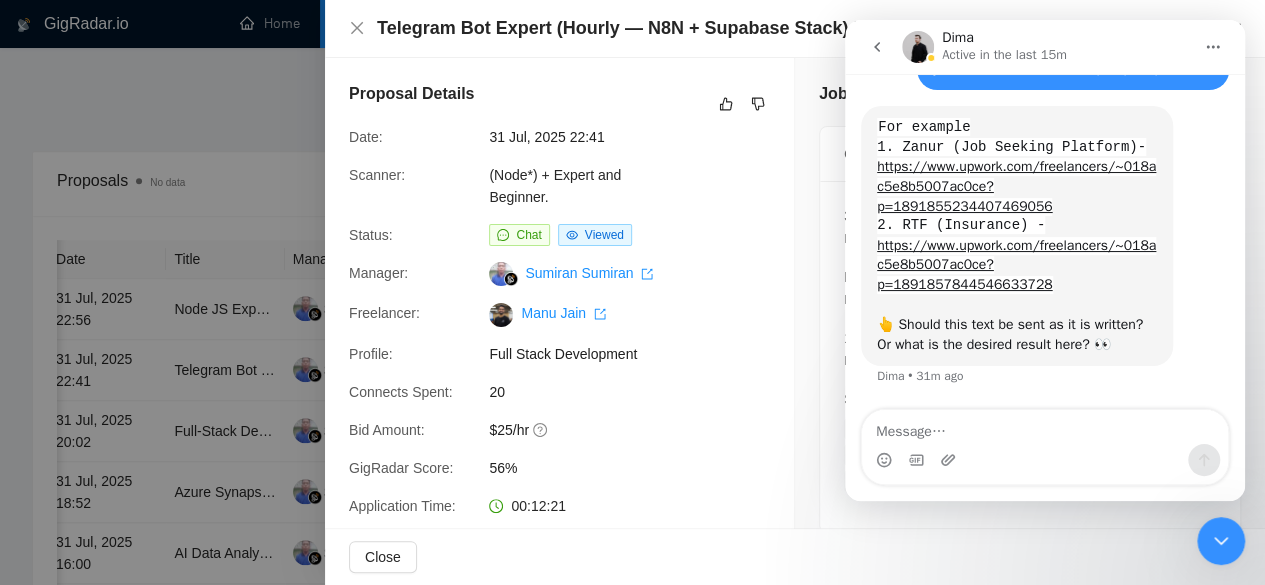click at bounding box center [632, 292] 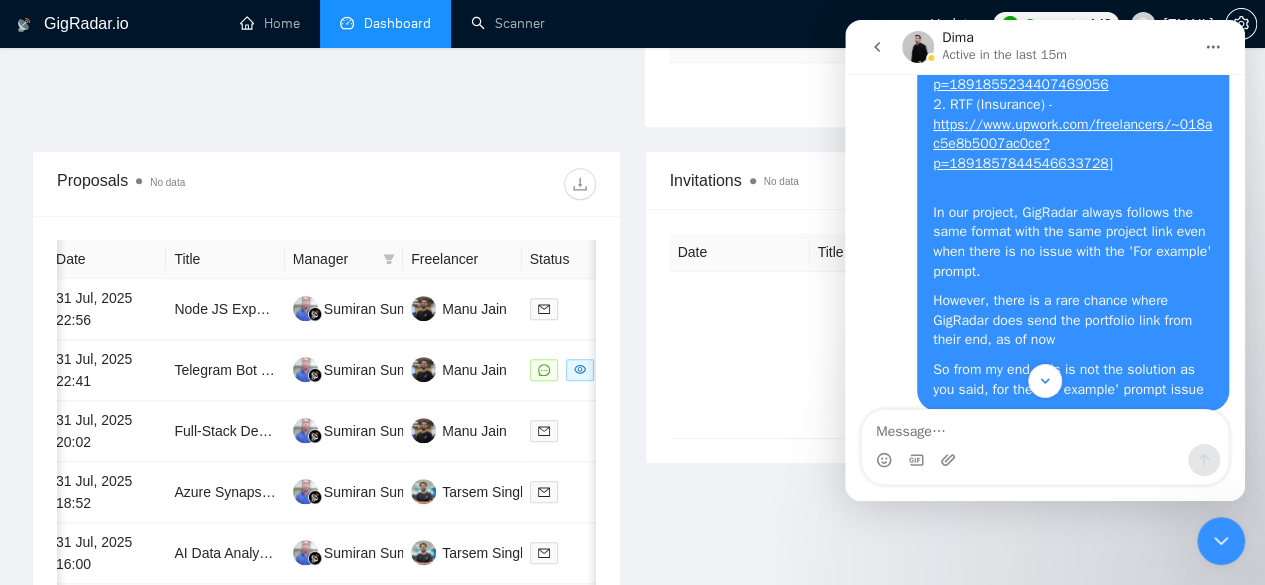 scroll, scrollTop: 3283, scrollLeft: 0, axis: vertical 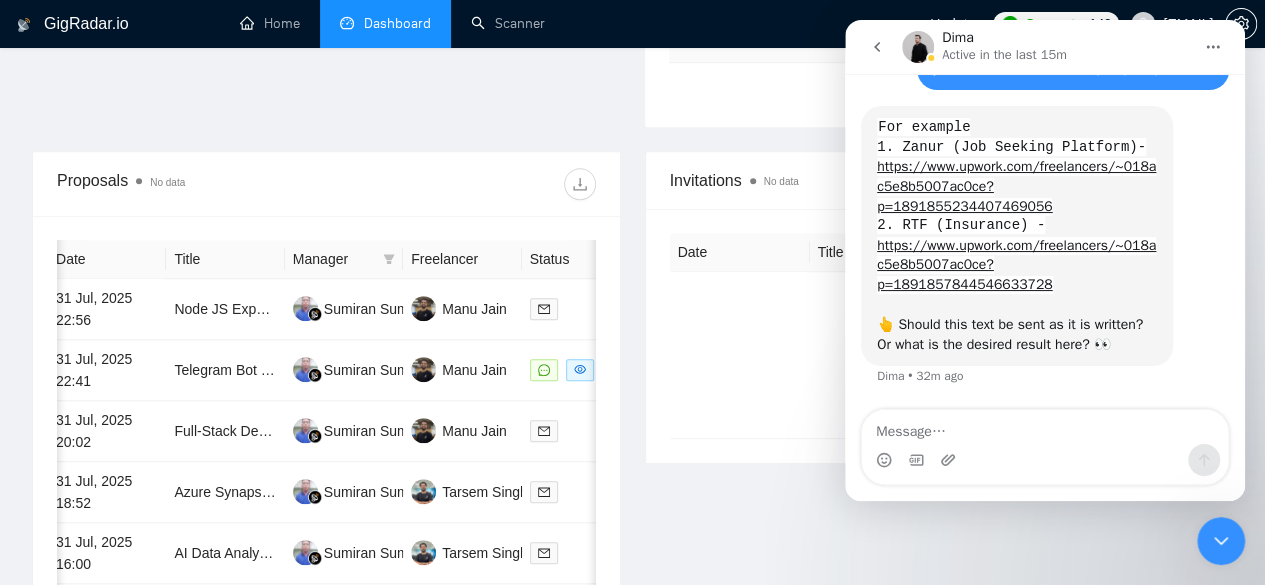 click on "Proposal Sending Stats No data By manager By Freelancer Name Proposals Replies Time   PVR   LRR   Manu Jain 9 2 00:21:53 22.22% 22.22% Tarsem Singh 8 0 00:35:18 50.00% 0.00% Total 17 2 00:28:12 35.29 % 11.76 % 1 Scanner Breakdown 4 hours ago Scanner Name Bids   Re   PVR   LRR   CPR   Score   (PowerBI*) + Intermediate 5 0 60.00% 0.00% $0.00 0.00% (PowerBI*) + Expert 3 0 33.33% 0.00% $0.00 0.00% (Node*) + Expert and Beginner. 7 2 28.57% 28.57% $7.70 36.19% MERN 1 0 0.00% 0.00% $0.00 0.00% Node.js + React.js (Entry + Intermediate) 1 0 0.00% 0.00% $0.00 0.00% Total 17 2 35.29 % 11.76 % $ 7.70 36.19 % 1 New" at bounding box center [632, -81] 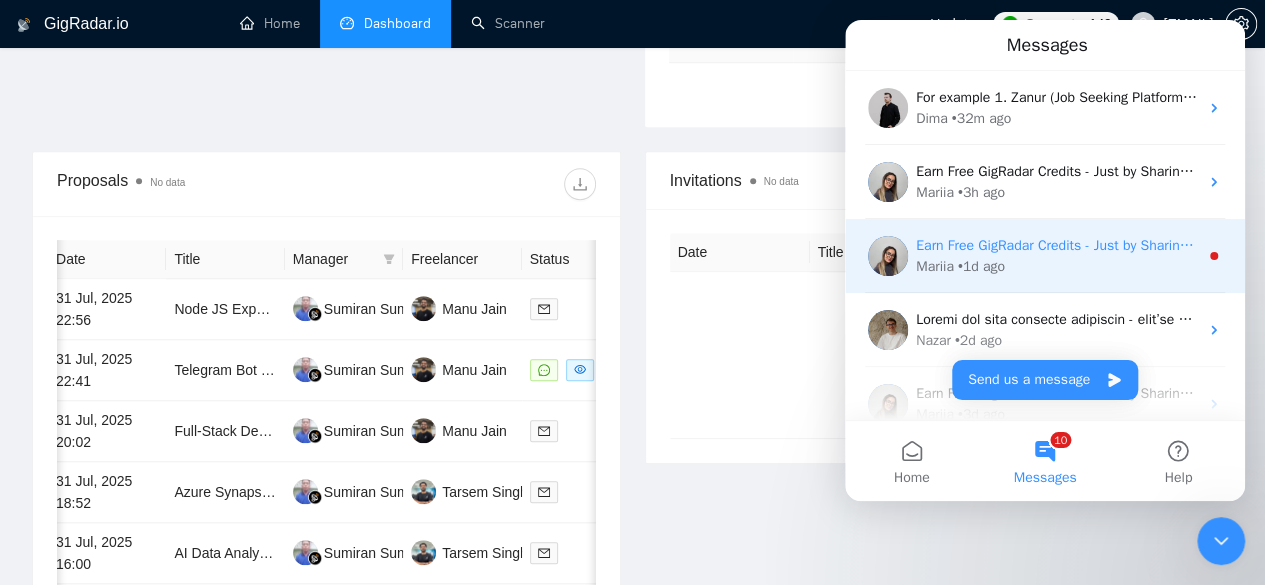 click on "•  1d ago" at bounding box center (981, 266) 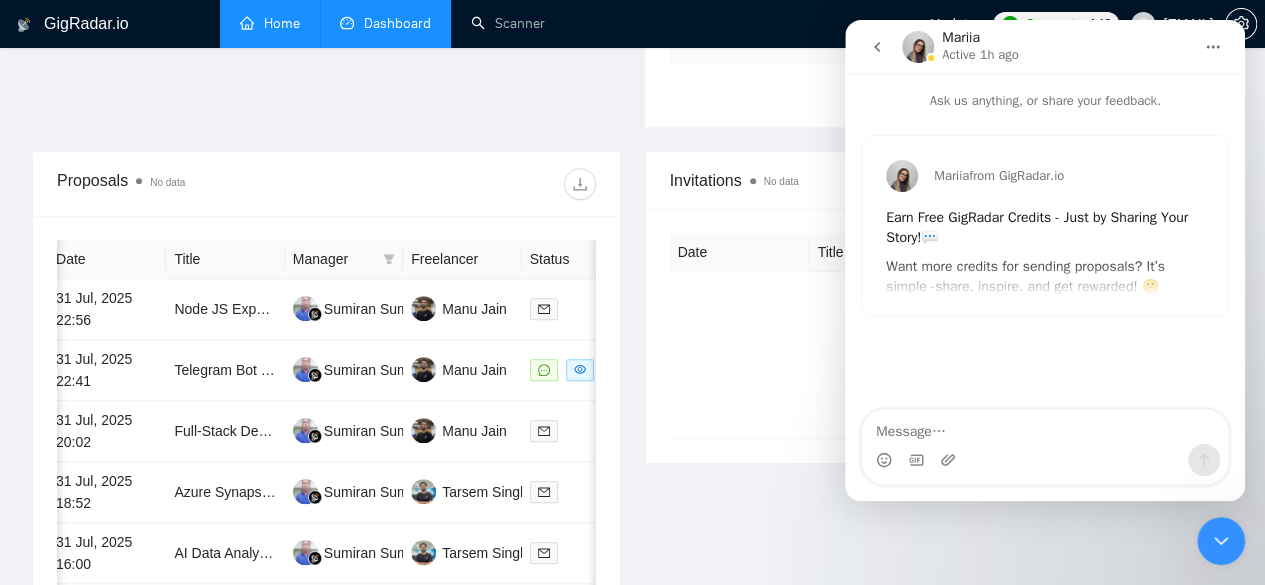 click on "Home" at bounding box center (270, 23) 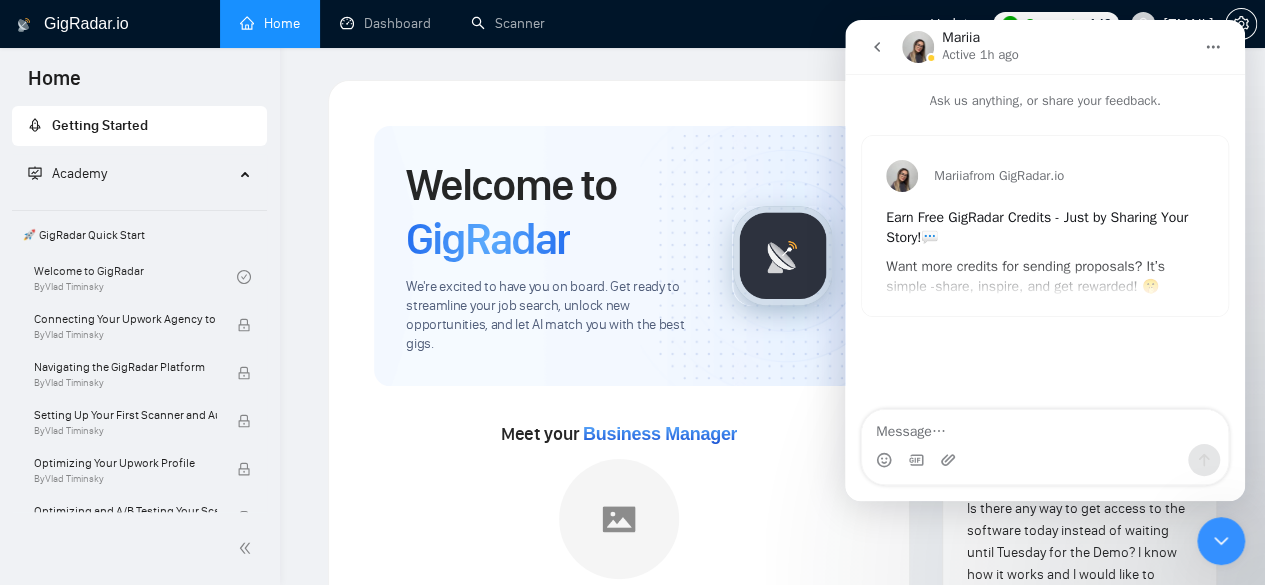 click 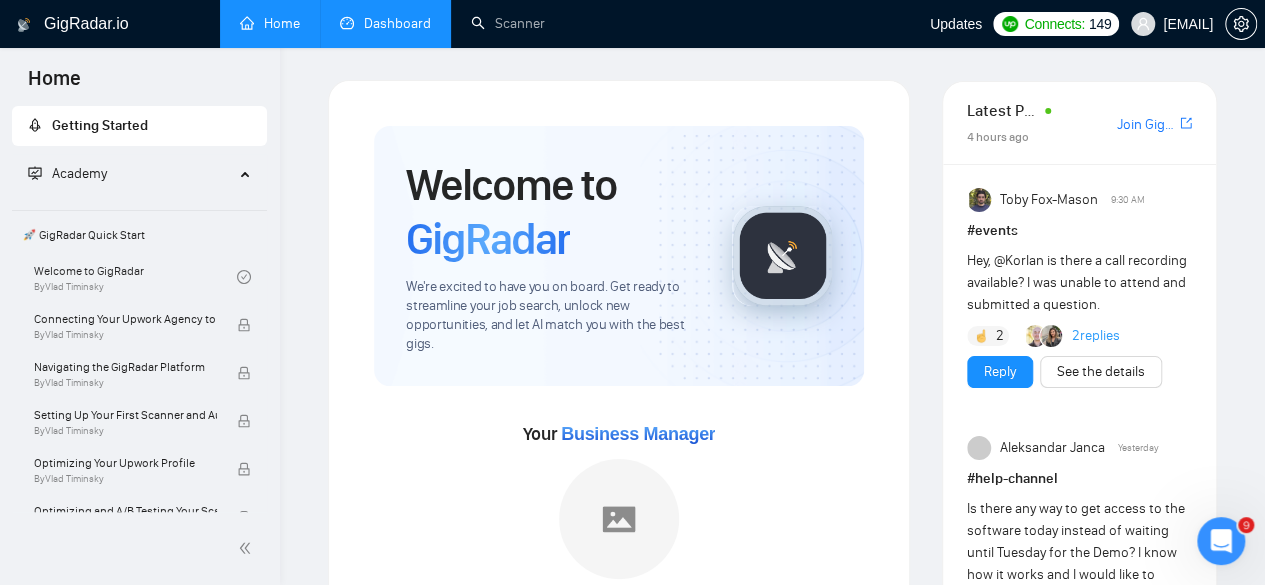click on "Dashboard" at bounding box center [385, 23] 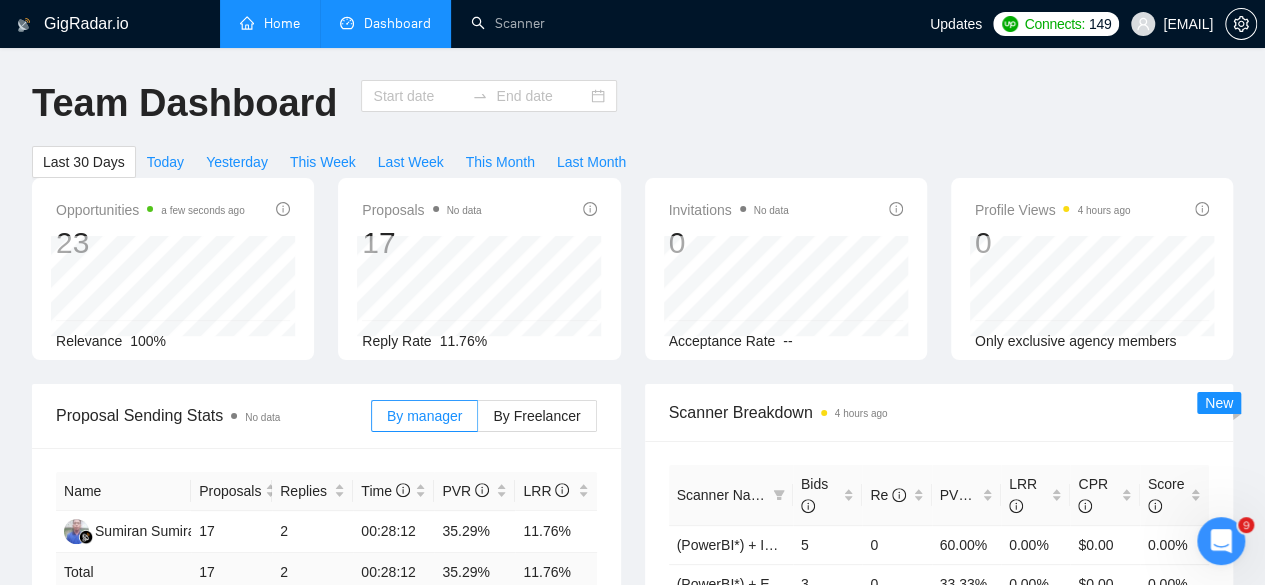 type on "2025-07-05" 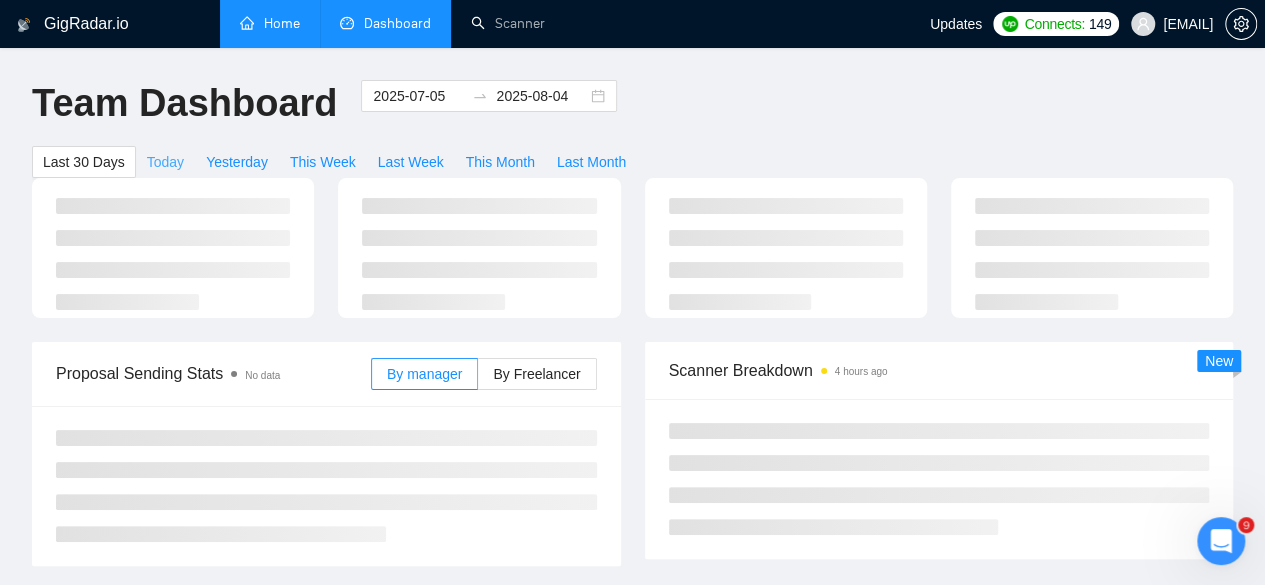 click on "Today" at bounding box center (165, 162) 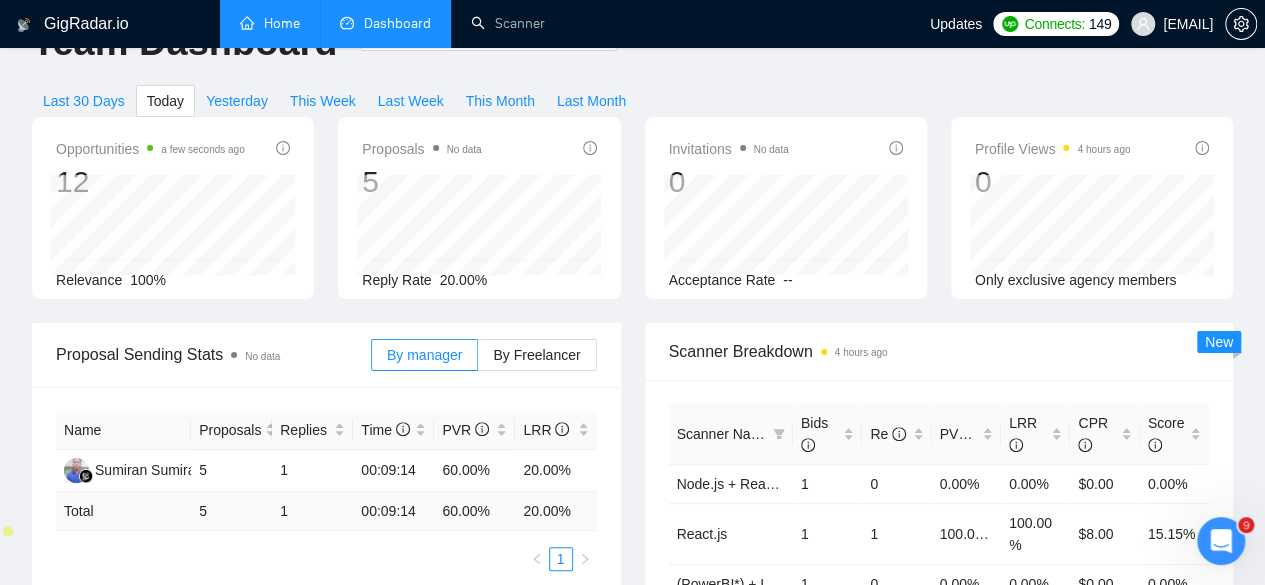 scroll, scrollTop: 64, scrollLeft: 0, axis: vertical 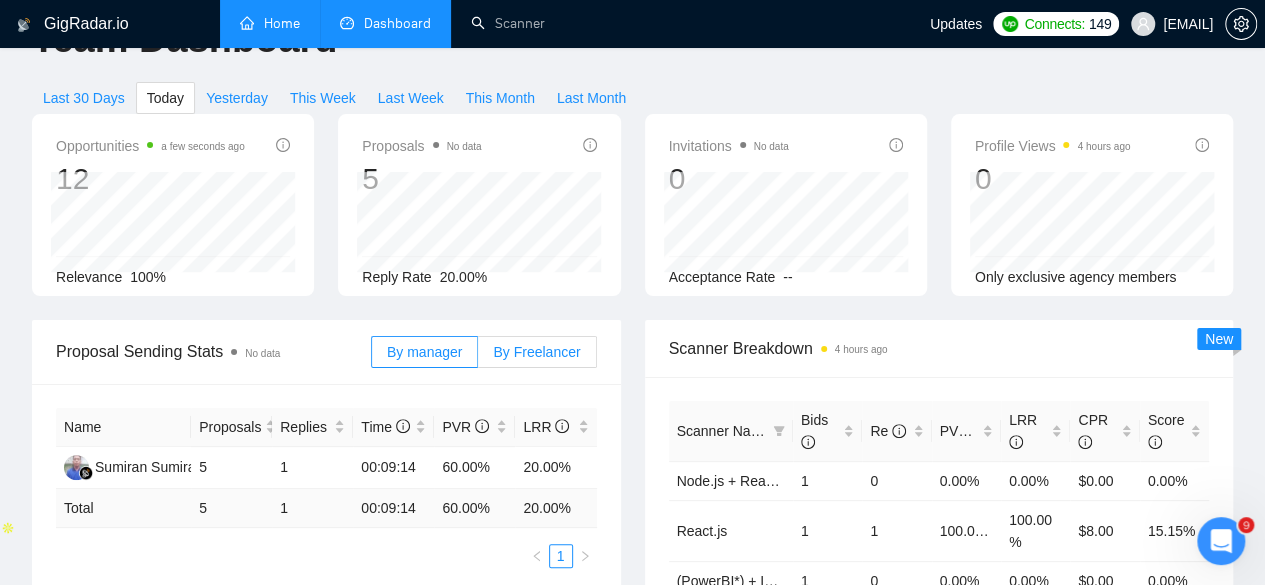 click on "By Freelancer" at bounding box center (536, 352) 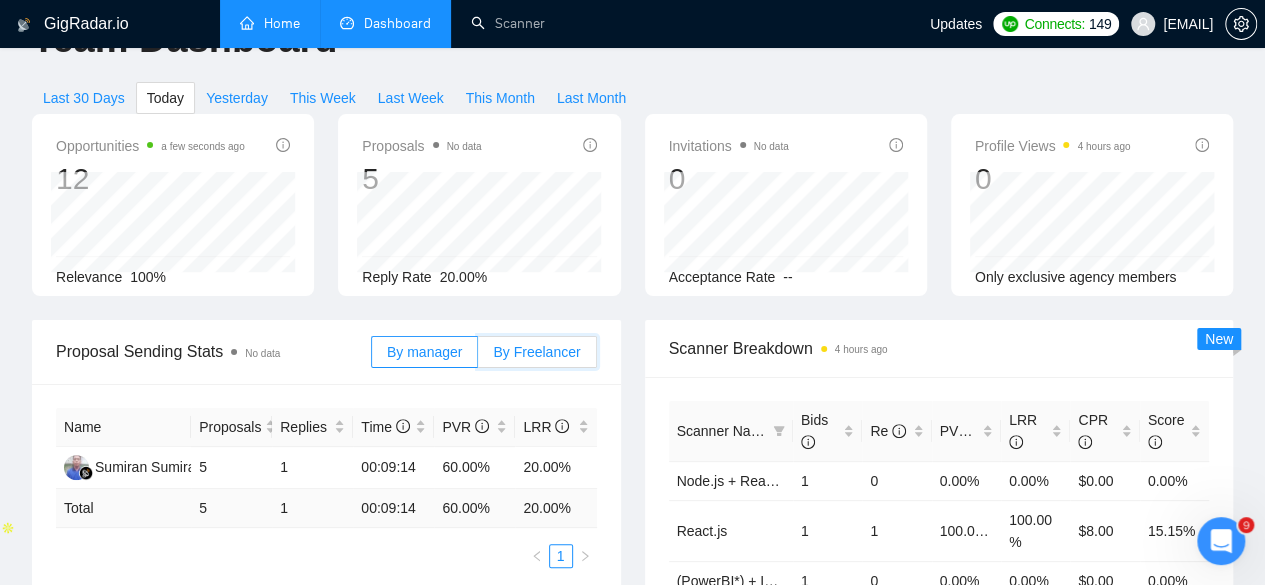 click on "By Freelancer" at bounding box center [478, 357] 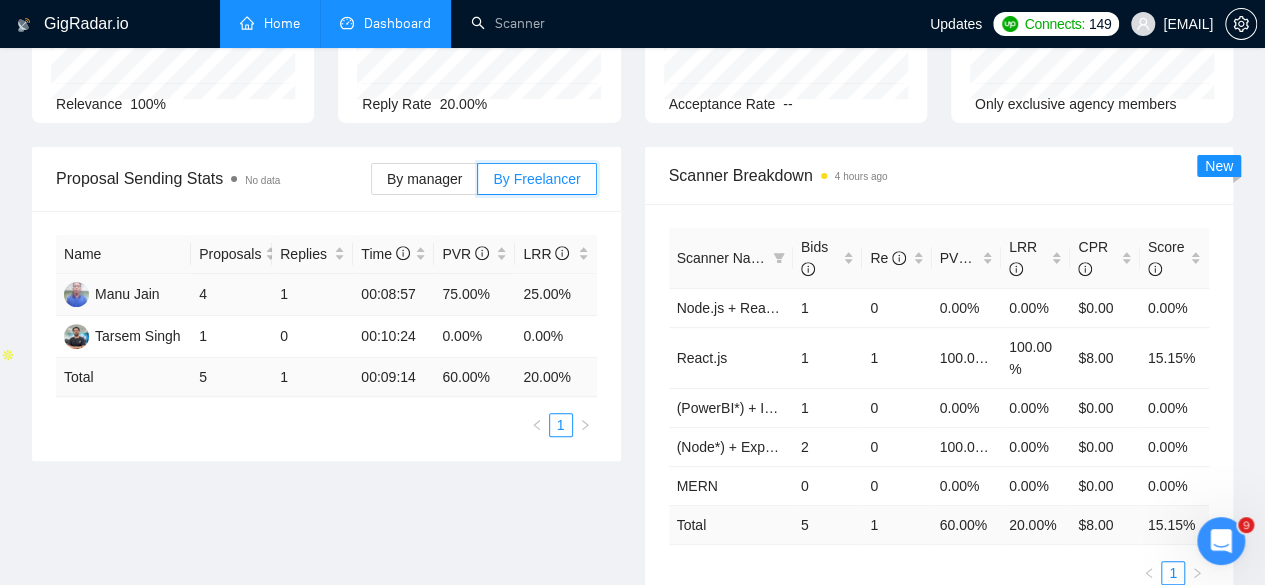 scroll, scrollTop: 235, scrollLeft: 0, axis: vertical 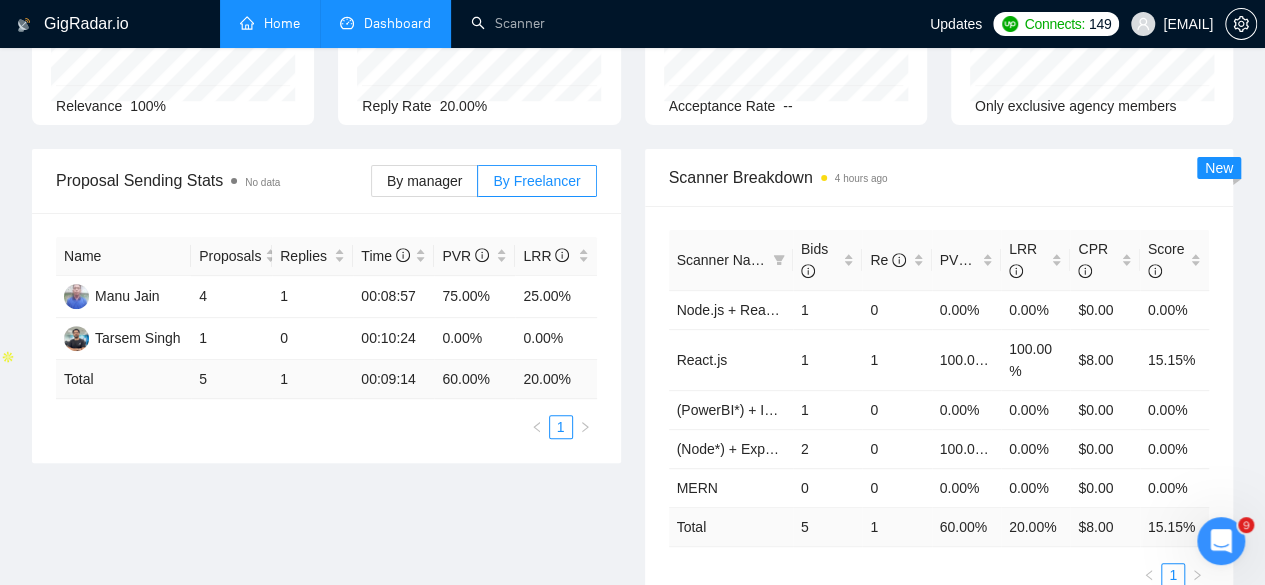 click at bounding box center (1221, 541) 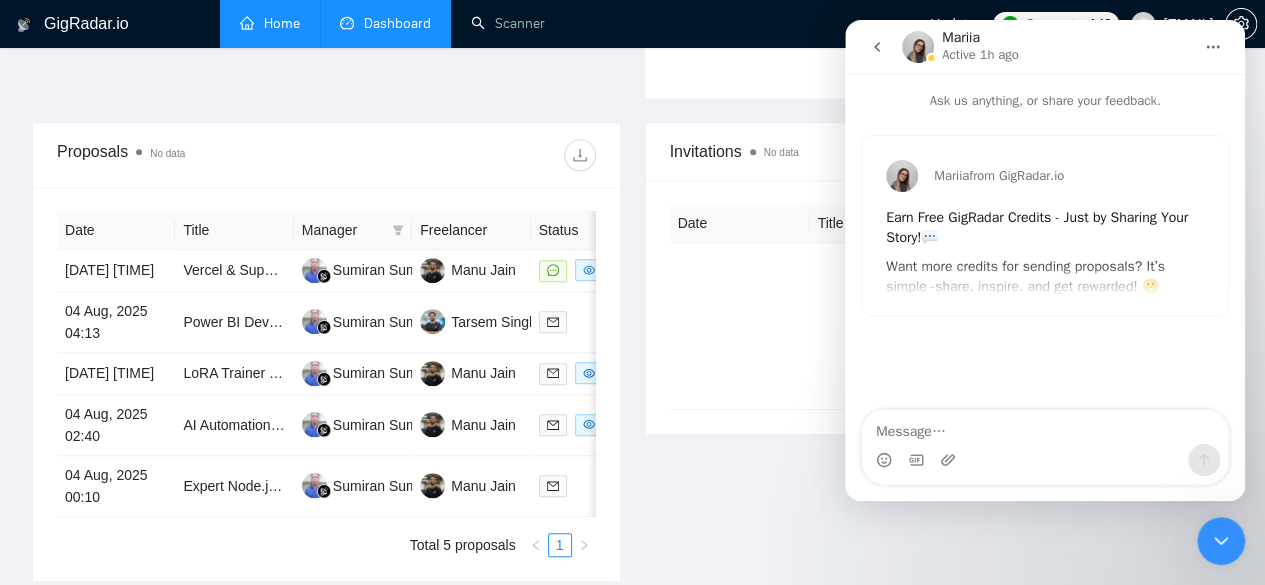 scroll, scrollTop: 762, scrollLeft: 0, axis: vertical 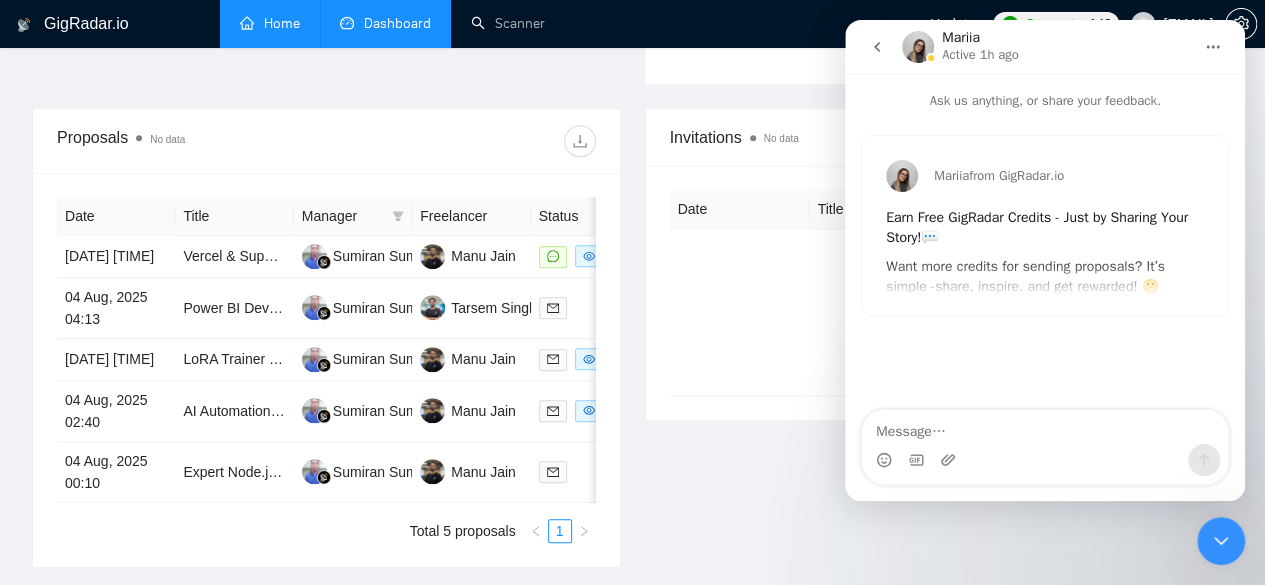click 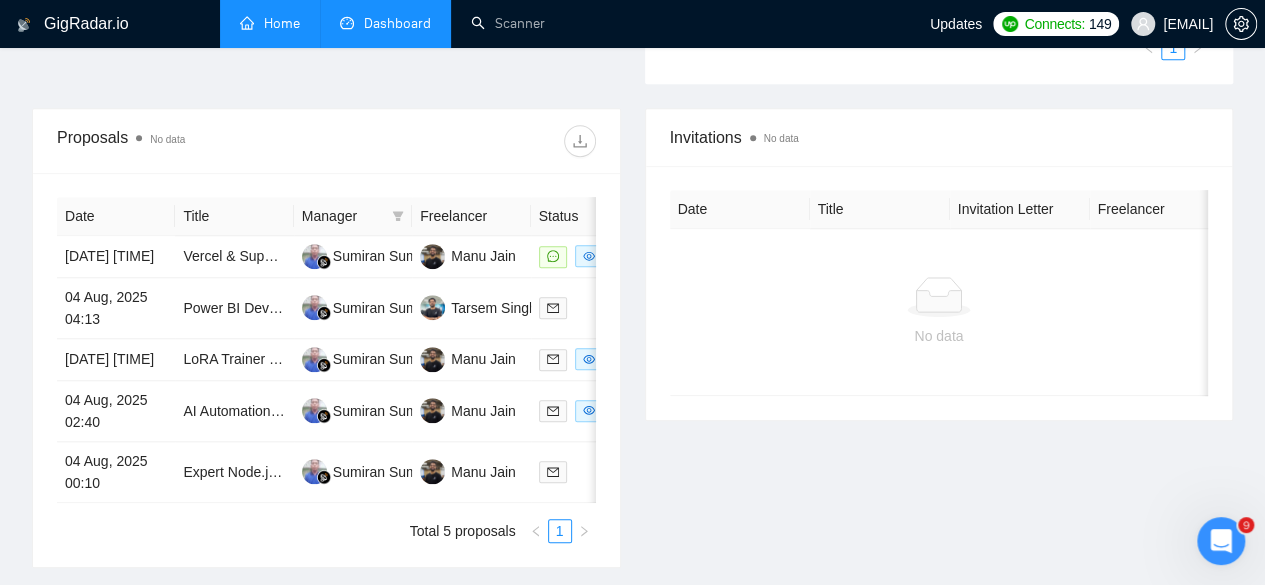 click 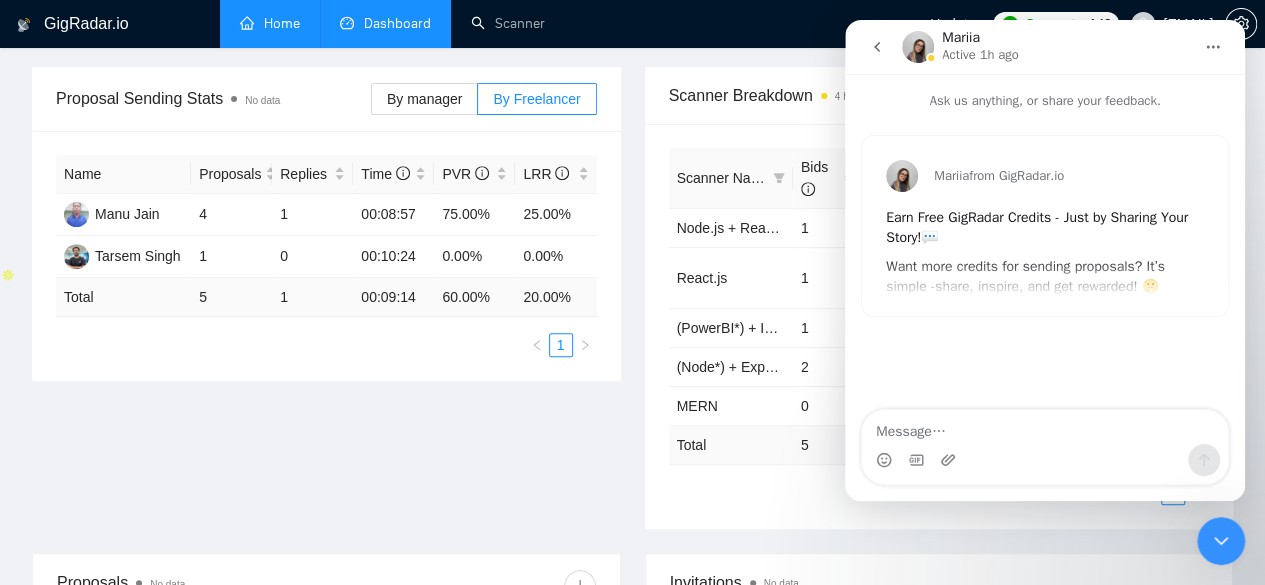 scroll, scrollTop: 316, scrollLeft: 0, axis: vertical 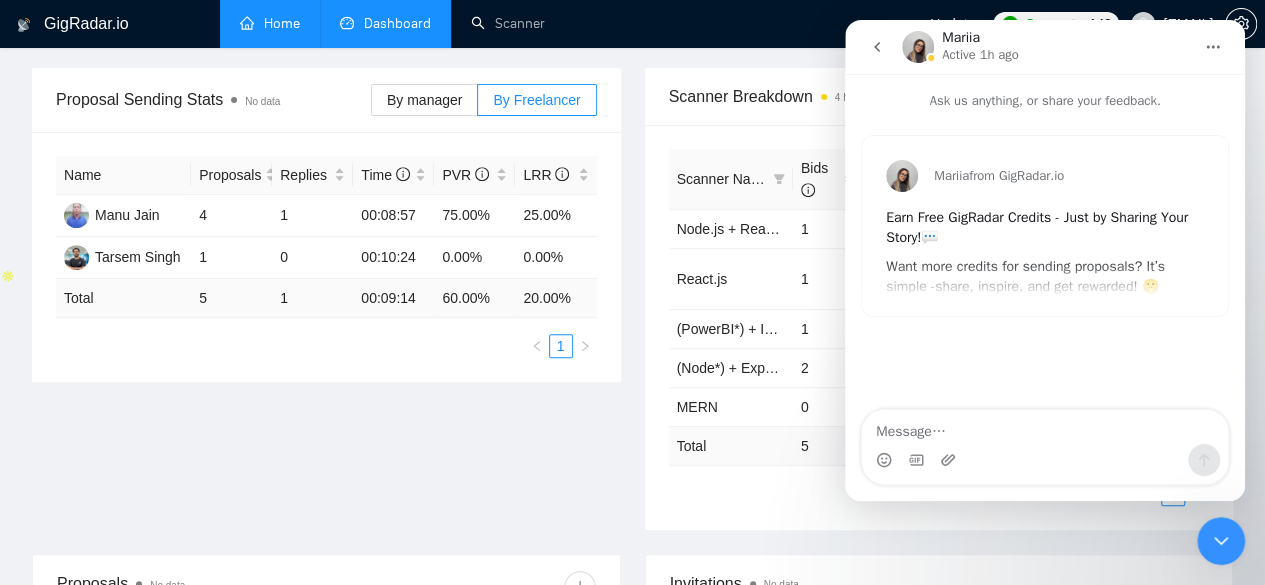click 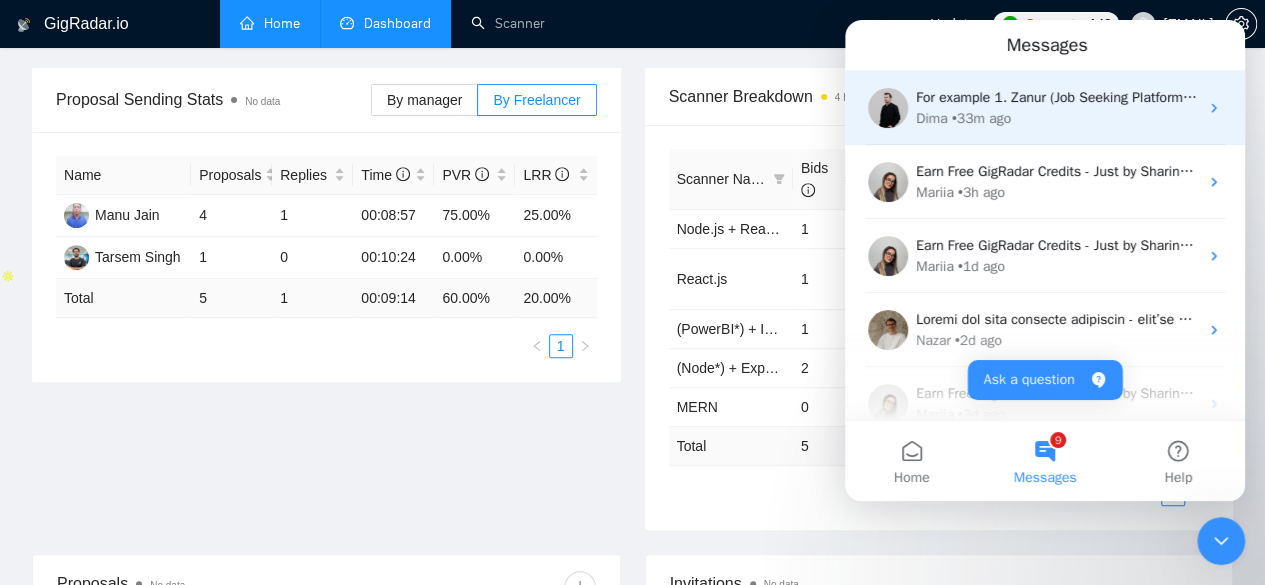 scroll, scrollTop: 0, scrollLeft: 0, axis: both 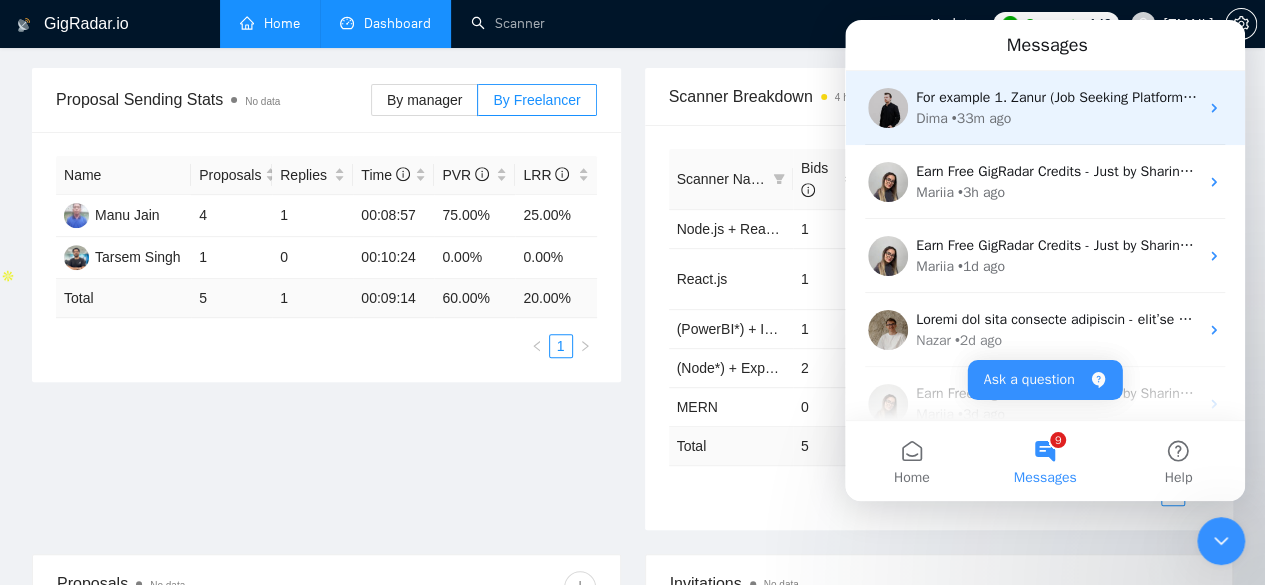 click on "•  33m ago" at bounding box center (981, 118) 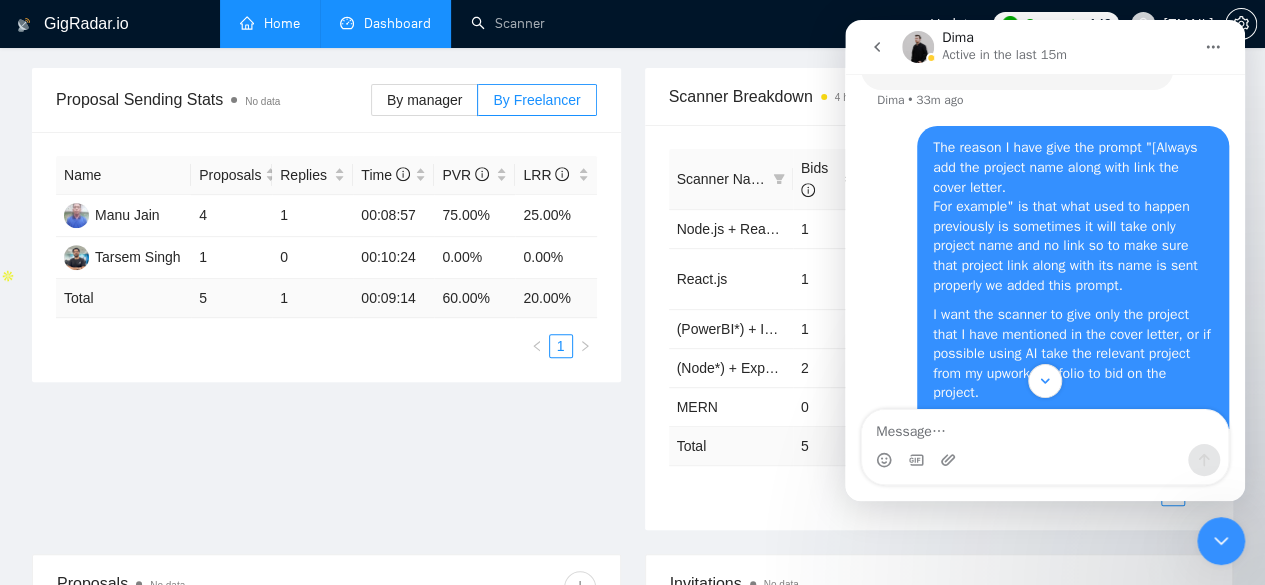scroll, scrollTop: 3542, scrollLeft: 0, axis: vertical 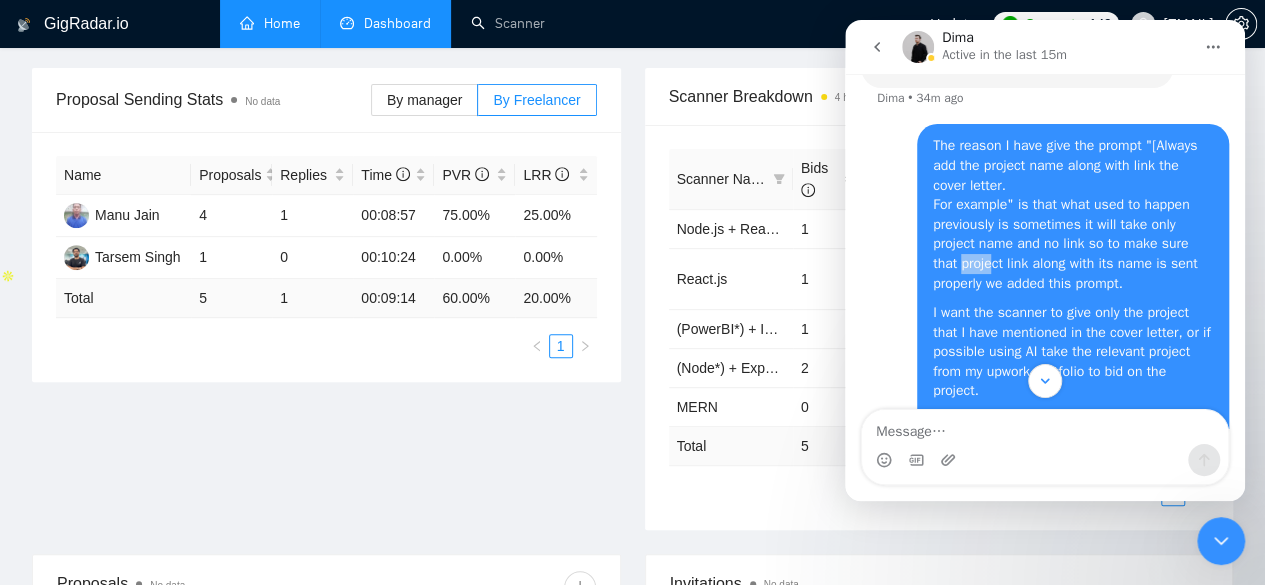 drag, startPoint x: 951, startPoint y: 270, endPoint x: 985, endPoint y: 263, distance: 34.713108 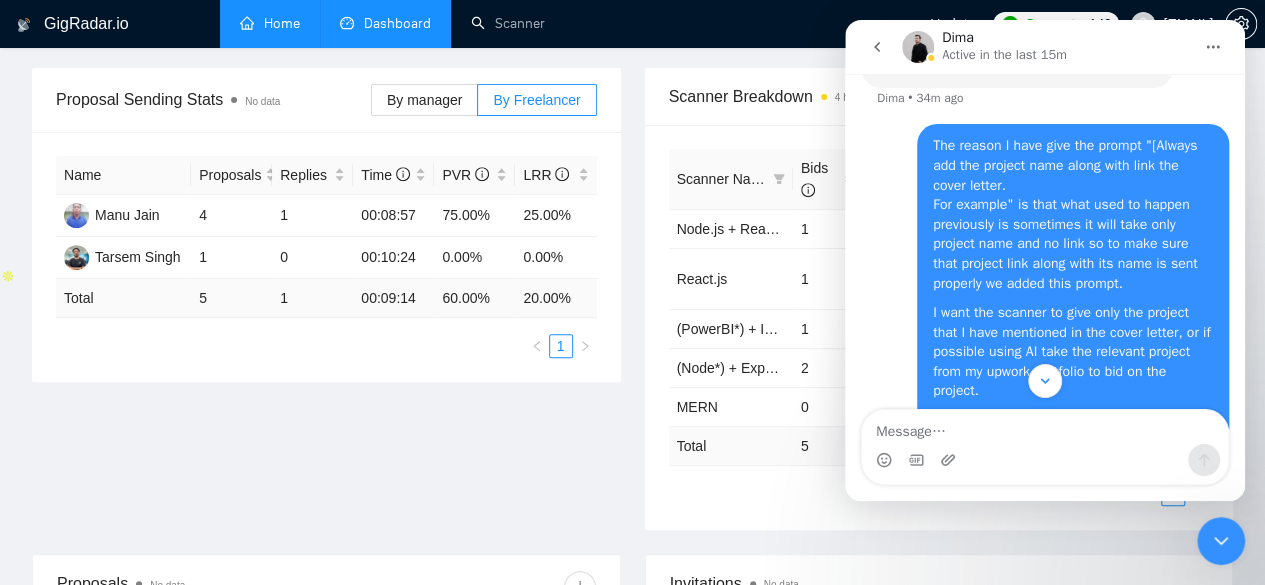 click on "The reason I have give the prompt "[Always add the project name along with link the cover letter. For example" is that what used to happen previously is sometimes it will take only project name and no link so to make sure that project link along with its name is sent properly we added this prompt. I want the scanner to give only the project that I have mentioned in the cover letter, or if possible using AI take the relevant project from my upwork portfolio to bid on the project. I am fine with either of those.  but I dont want to scanner to take any project and give it an example randomly." at bounding box center (1073, 308) 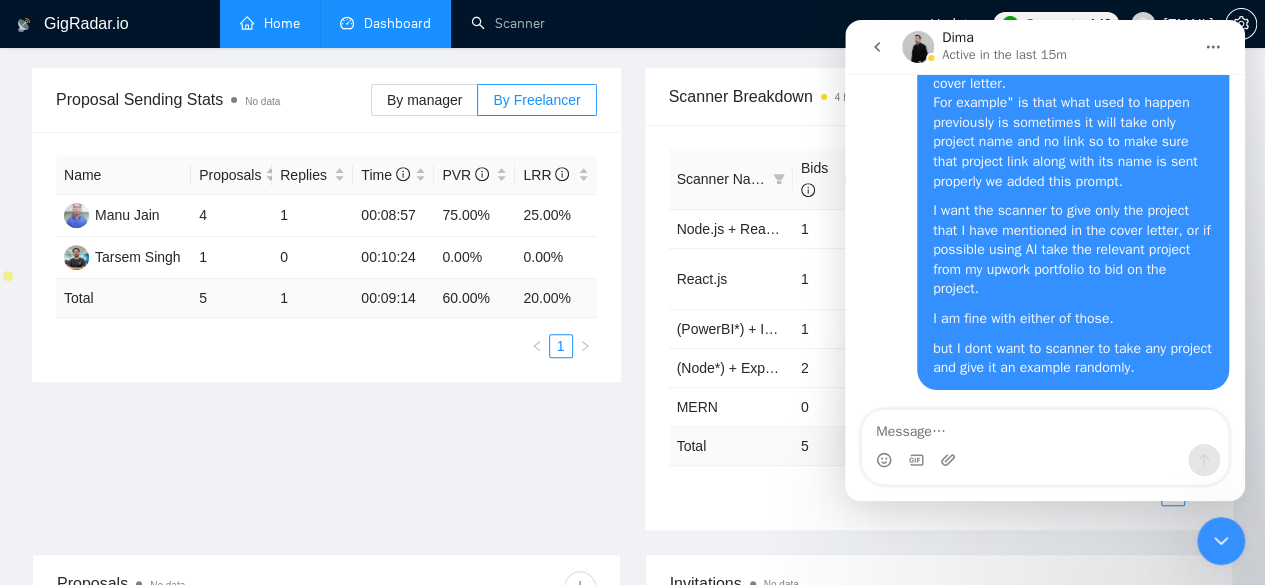 scroll, scrollTop: 3646, scrollLeft: 0, axis: vertical 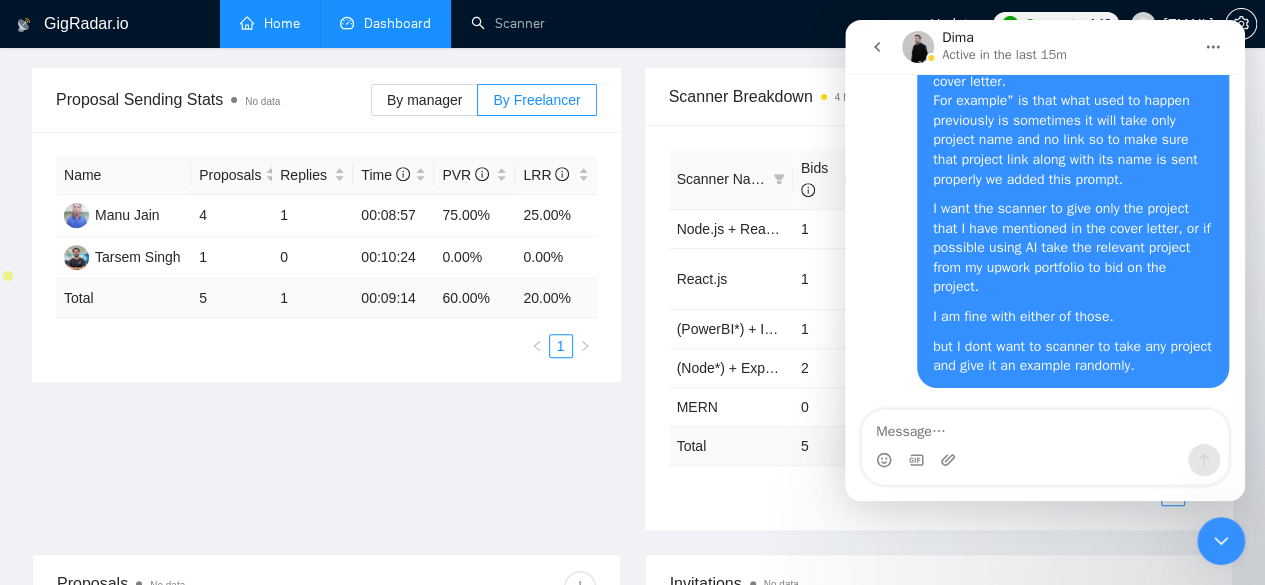 click on "[USERNAME]@[DOMAIN].com" at bounding box center [1172, 24] 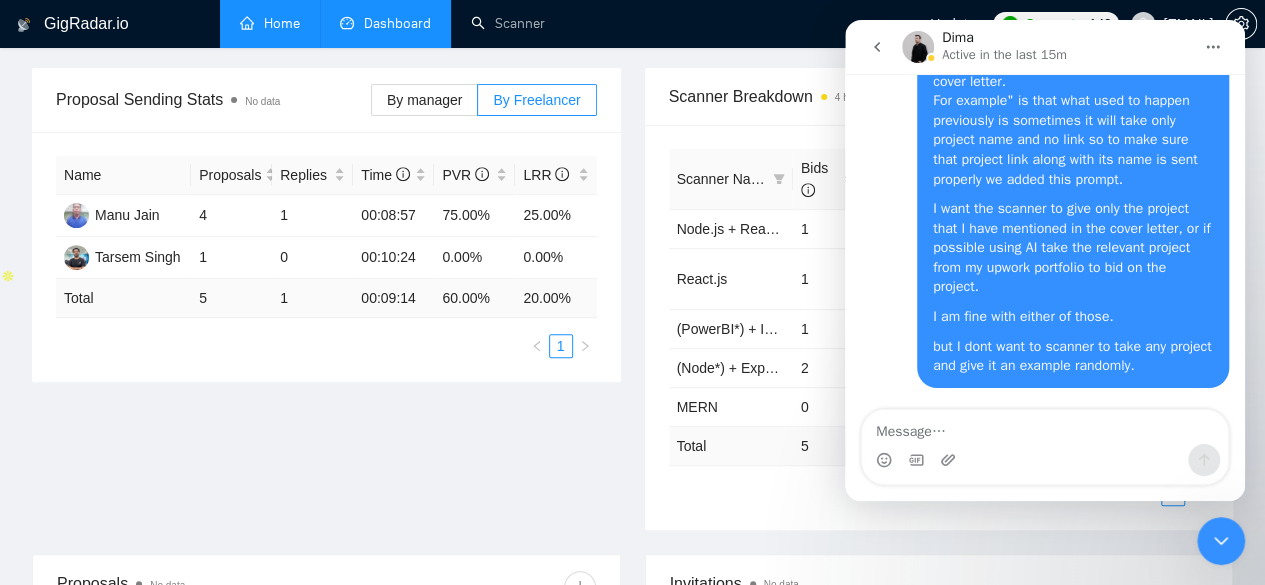 click 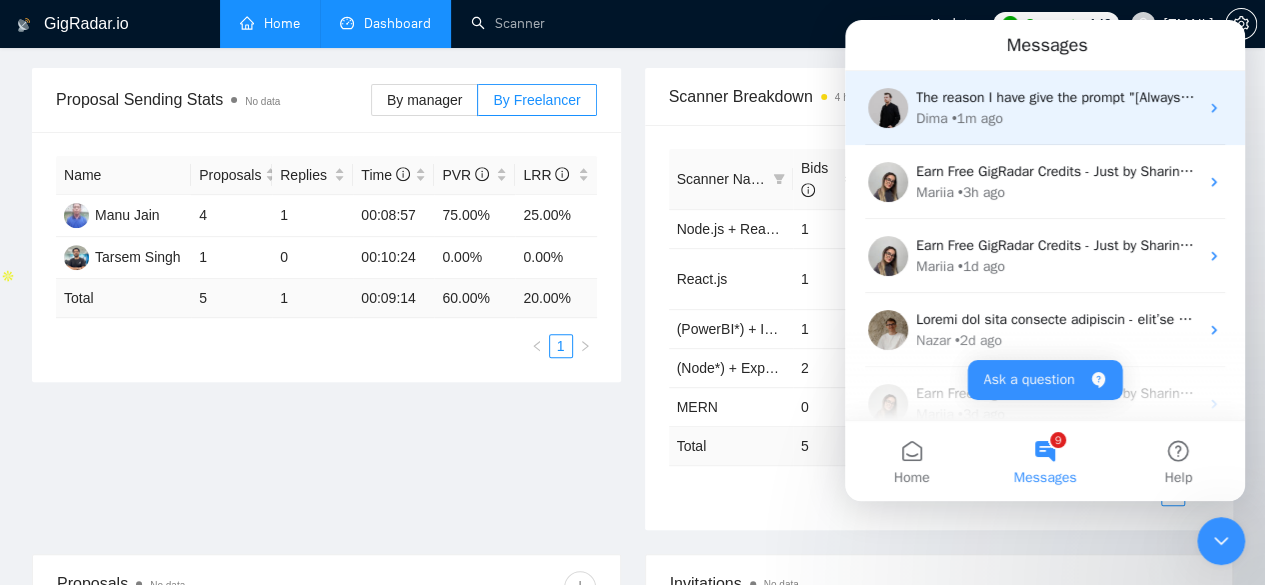 scroll, scrollTop: 0, scrollLeft: 0, axis: both 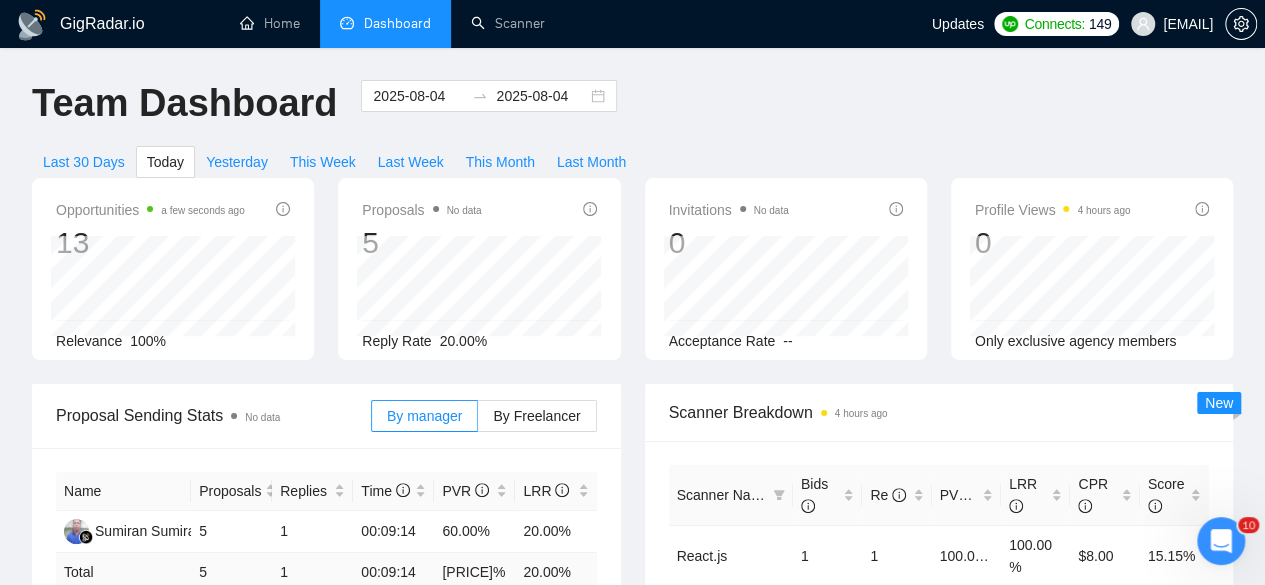 click 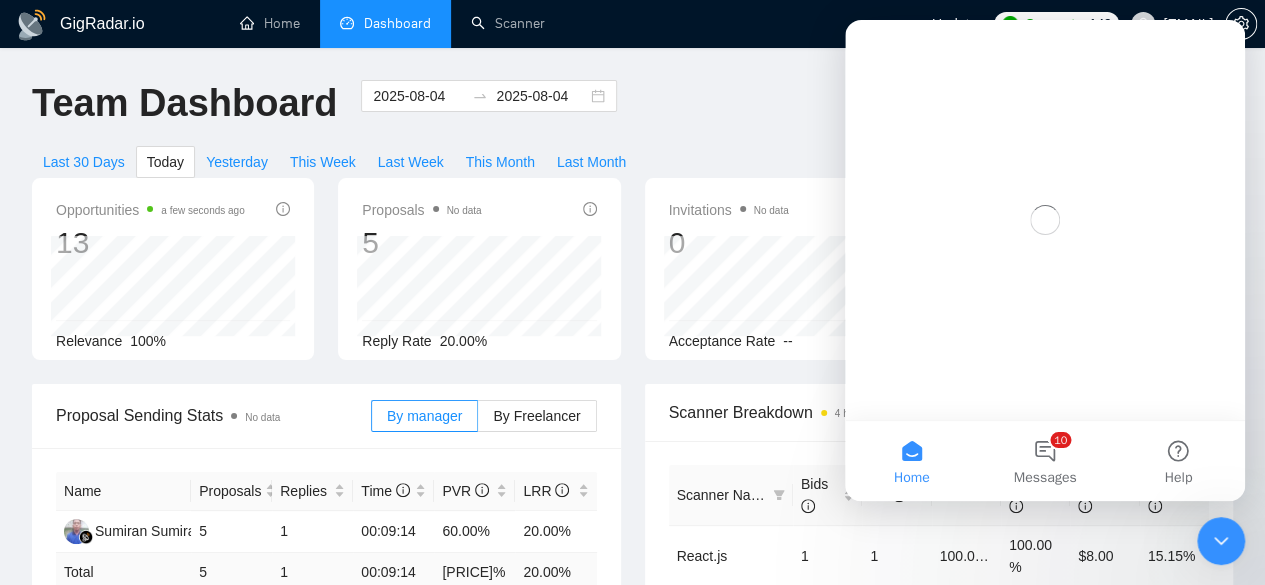 scroll, scrollTop: 0, scrollLeft: 0, axis: both 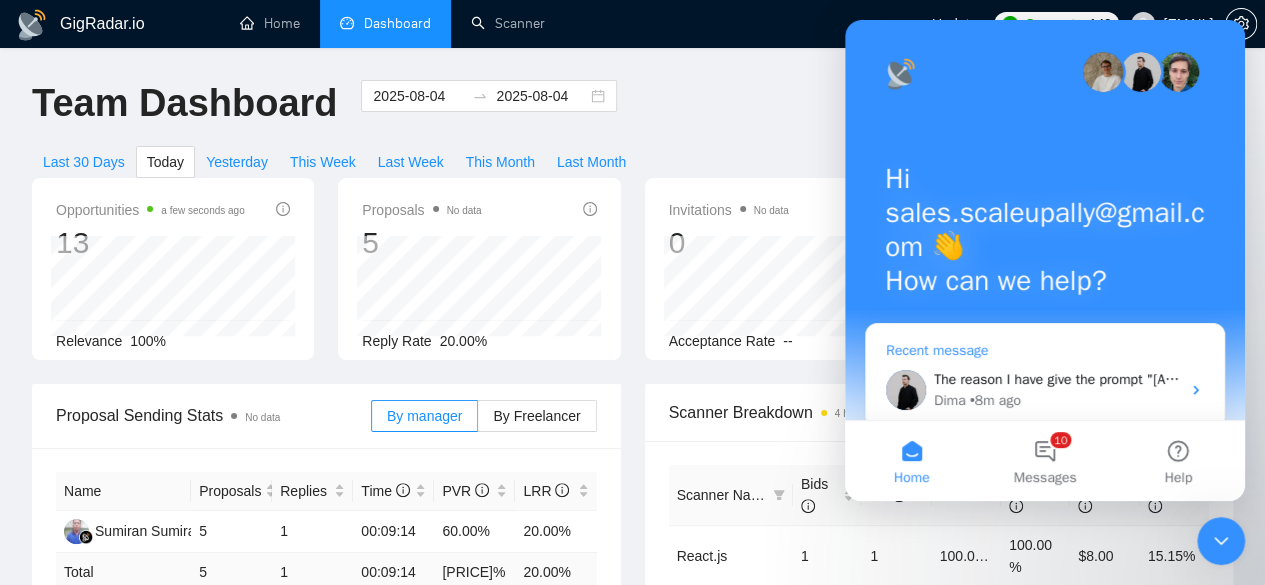 click on "The reason I have give the prompt "[Always add the project name along with link the cover letter. For example" is that what used to happen previously is sometimes it will take only project name and no link so to make sure that project link along with its name is sent properly we added this prompt. I want the scanner to give only the project that I have mentioned in the cover letter, or if possible using AI take the relevant project from my upwork portfolio to bid on the project. I am fine with either of those.  but I dont want to scanner to take any project and give it an example randomly." at bounding box center (1057, 379) 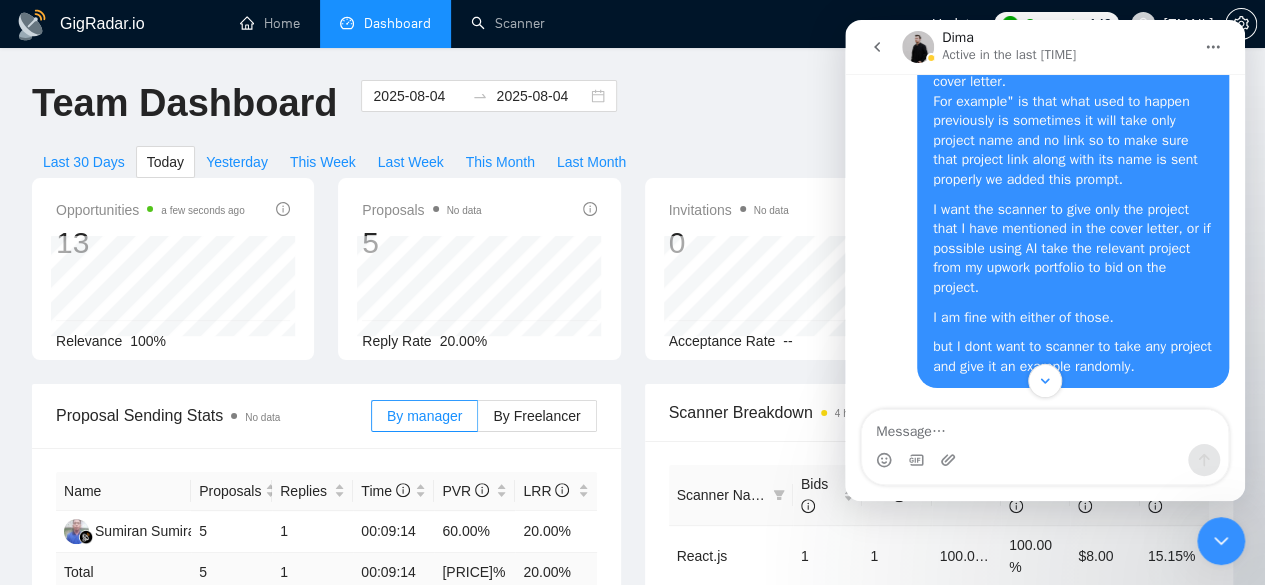 scroll, scrollTop: 3646, scrollLeft: 0, axis: vertical 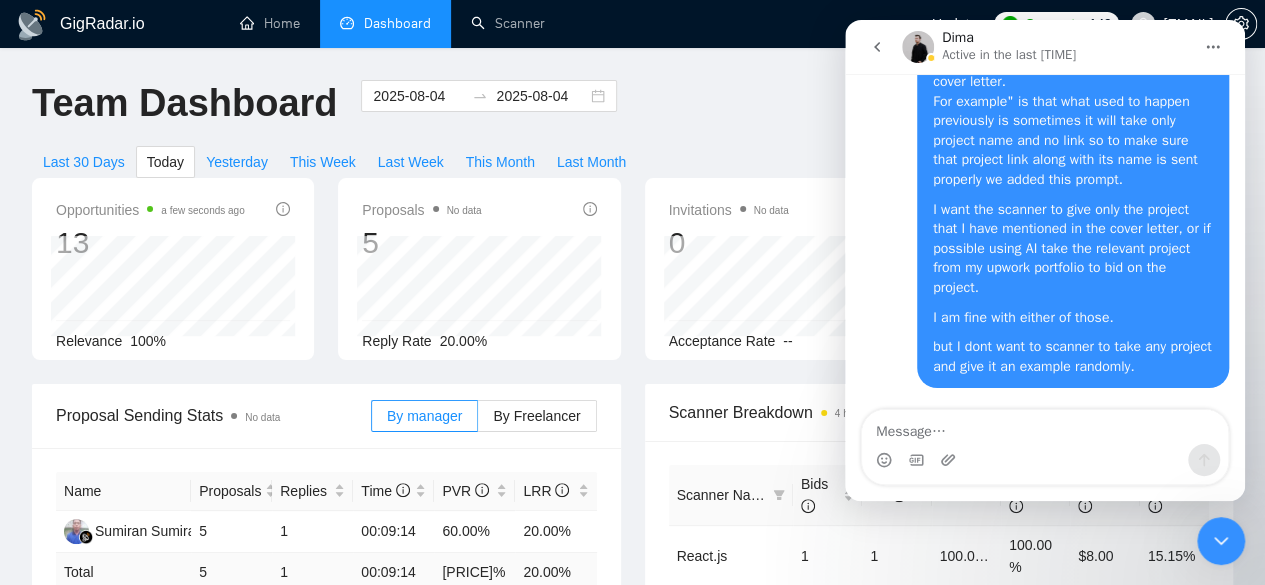click on "Invitations No data 0   2025-08-04
2025-08-04 0 Acceptance Rate --" at bounding box center [786, 269] 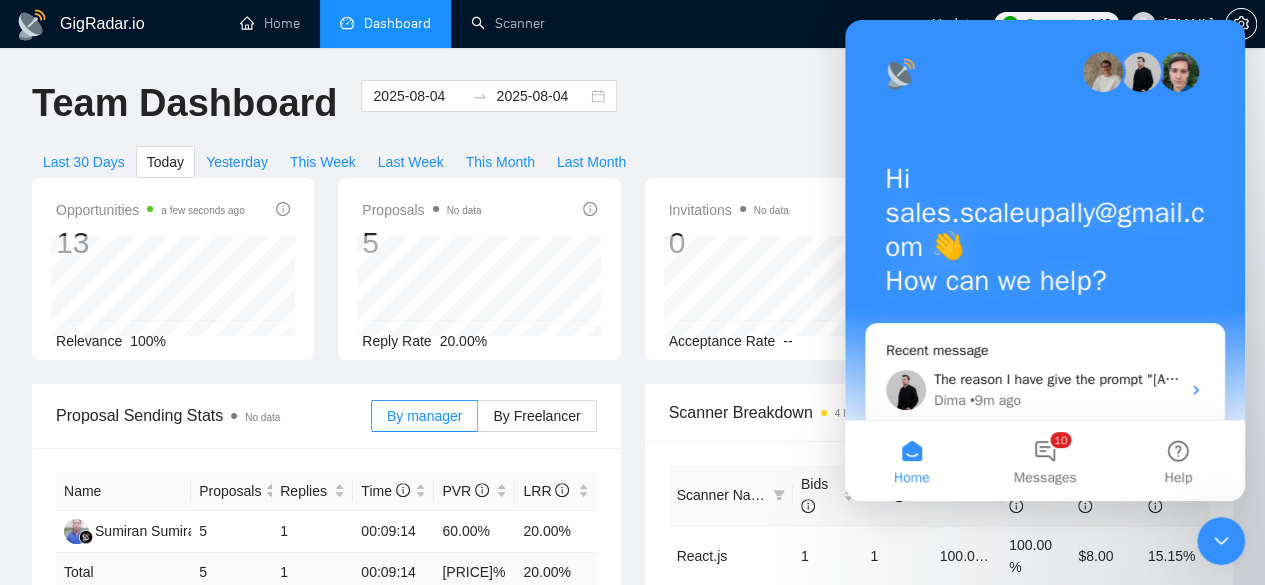 click on "Home Dashboard Scanner" at bounding box center (507, 24) 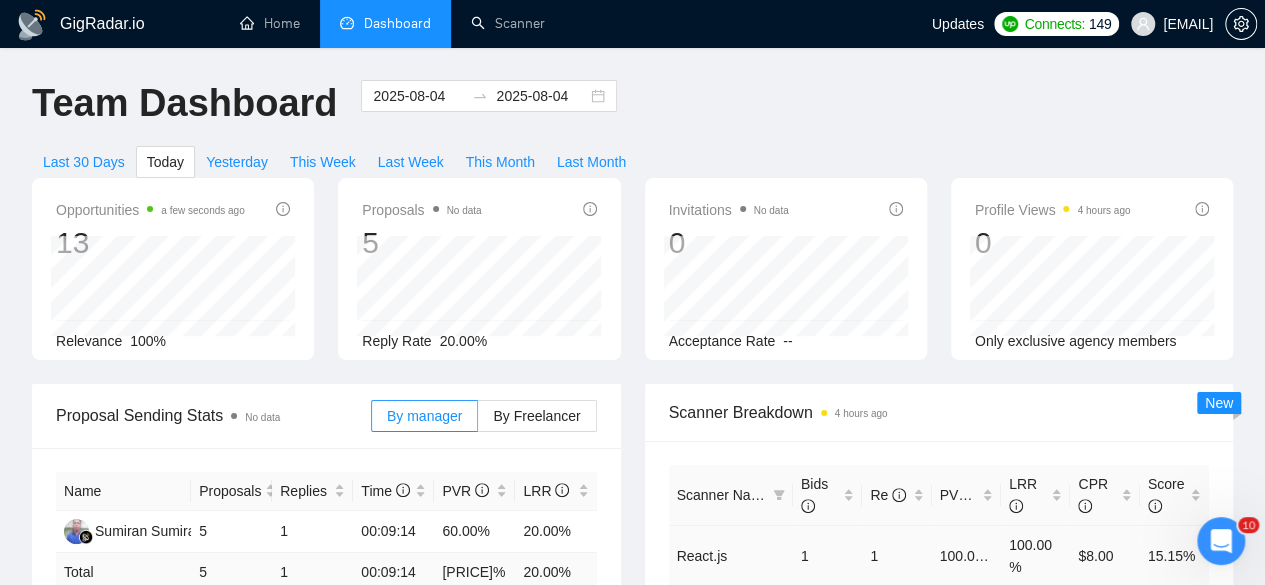 scroll, scrollTop: 0, scrollLeft: 0, axis: both 